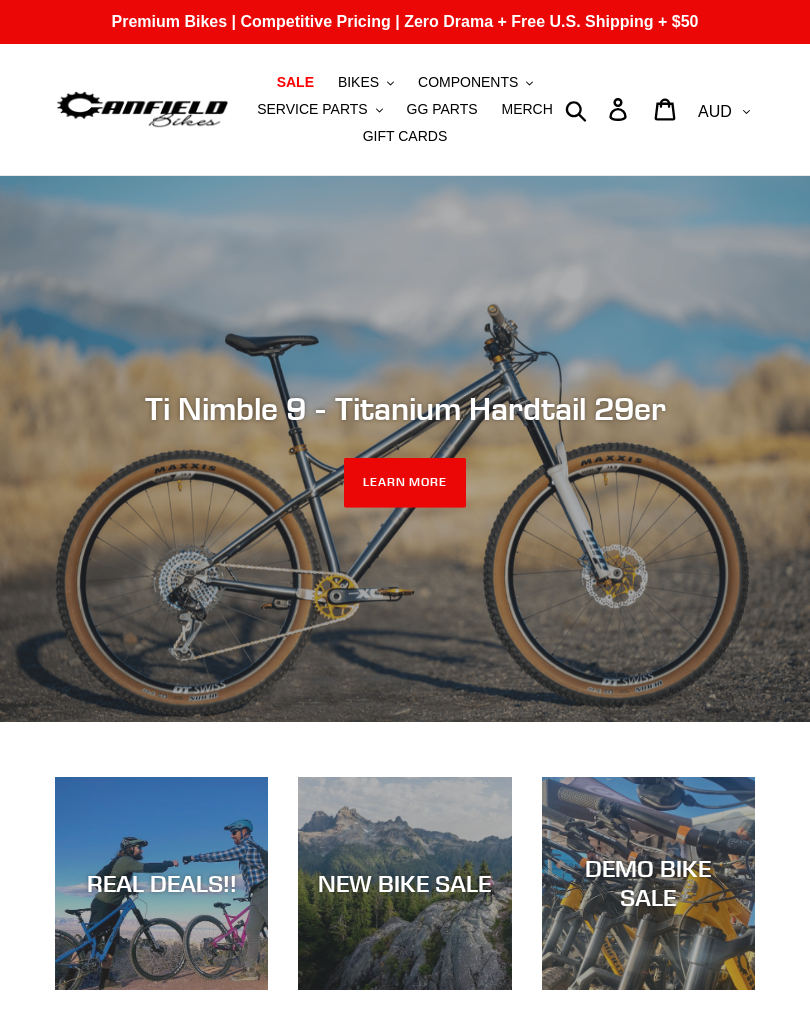 scroll, scrollTop: 0, scrollLeft: 0, axis: both 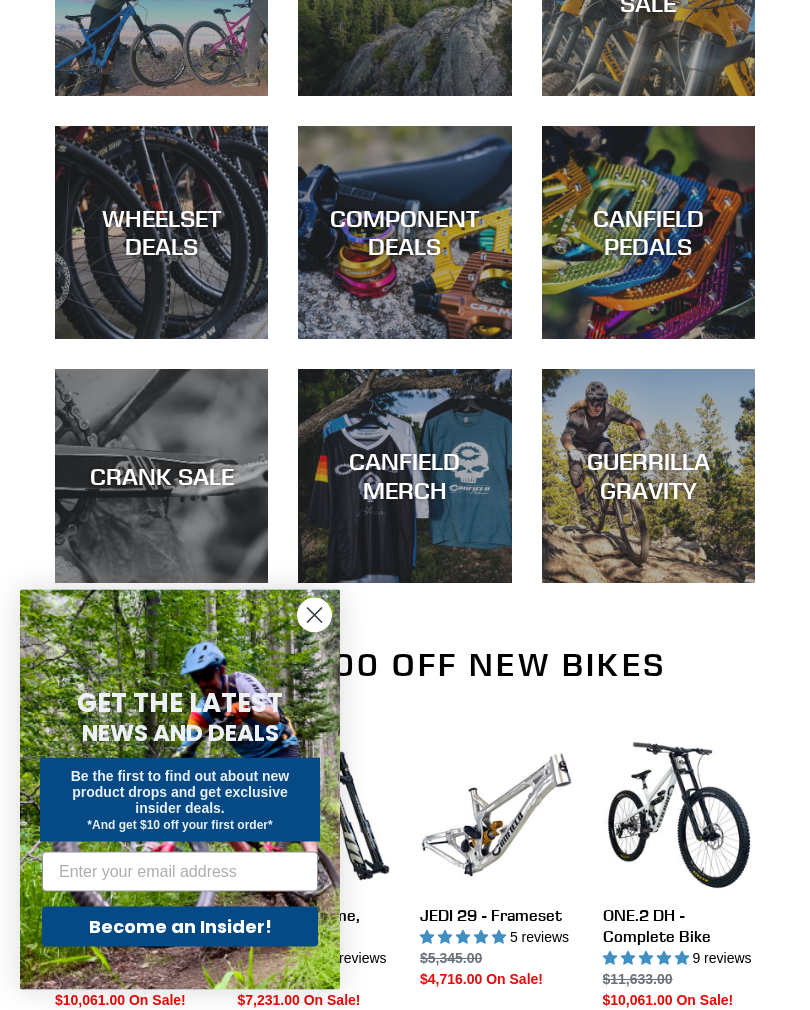 click 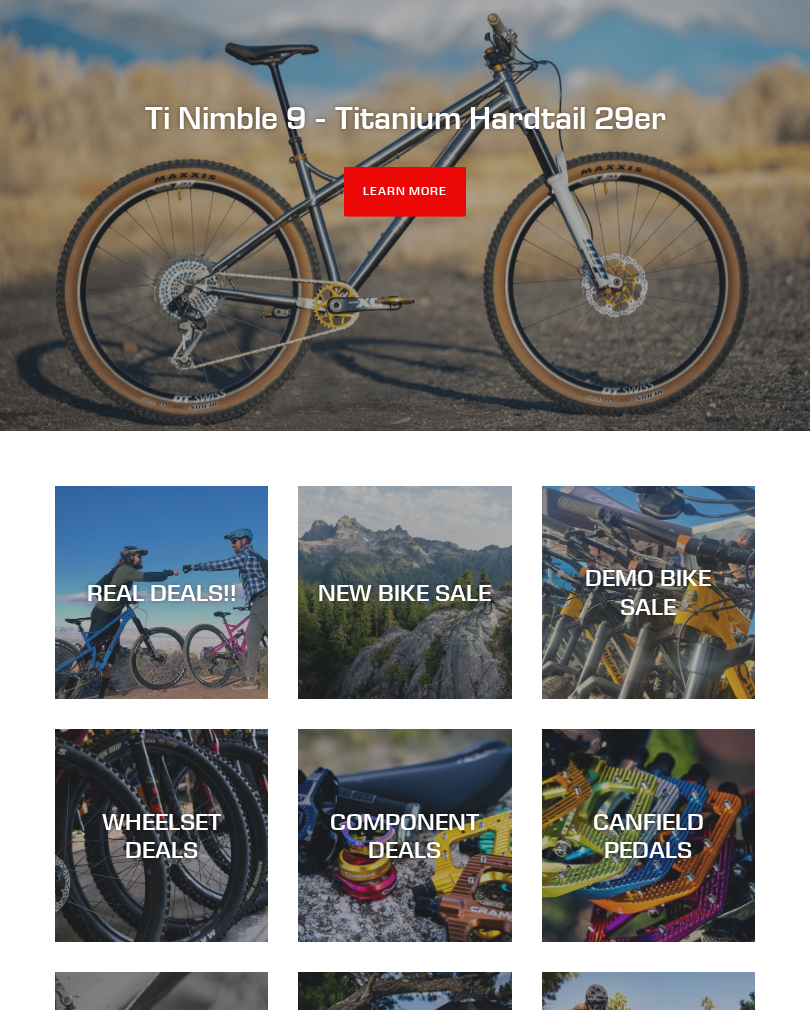 scroll, scrollTop: 0, scrollLeft: 0, axis: both 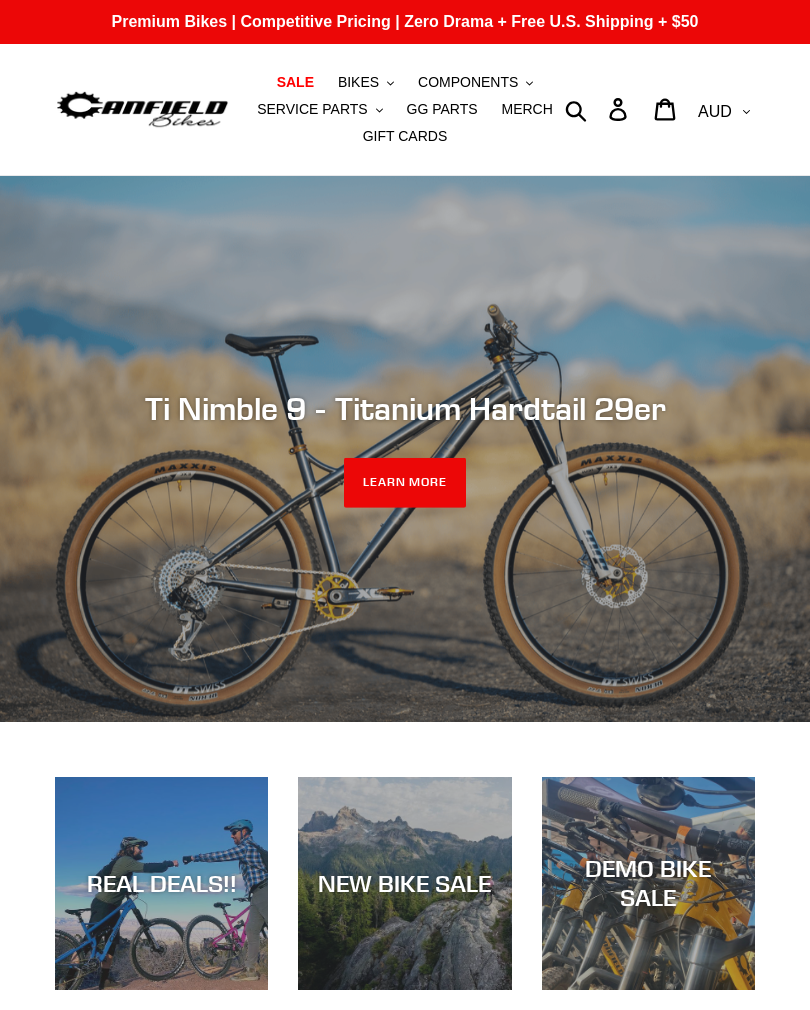 click on ".cls-1{fill:#231f20}" 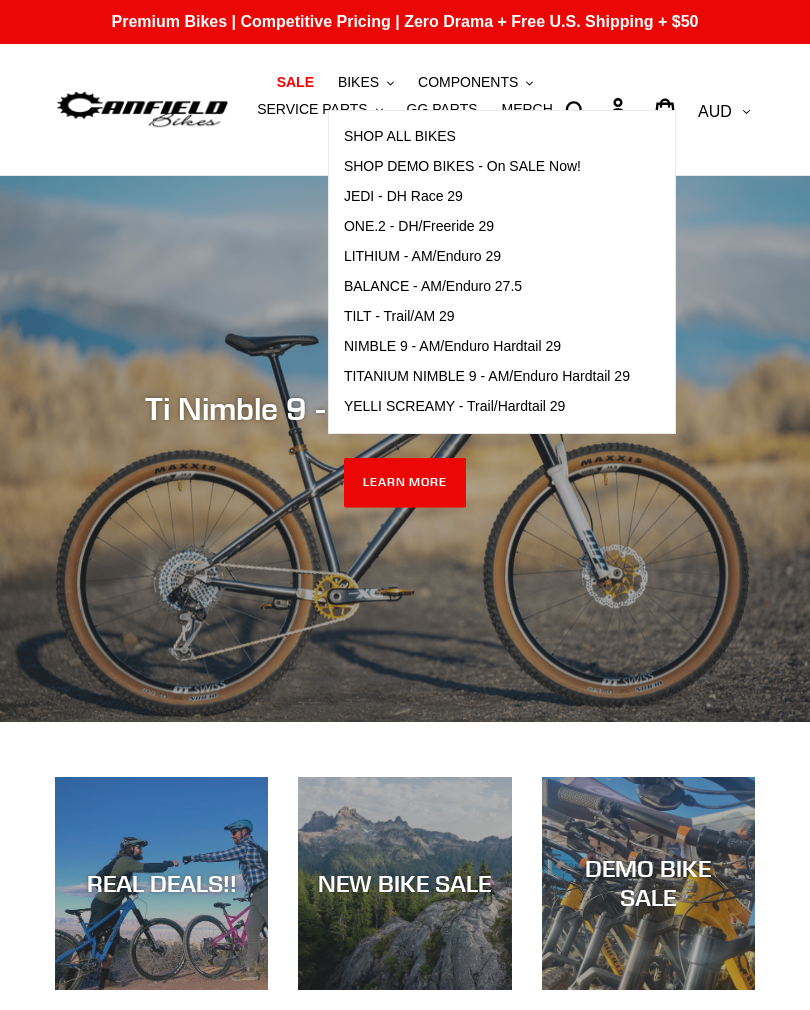 click on "SHOP ALL BIKES" at bounding box center (400, 136) 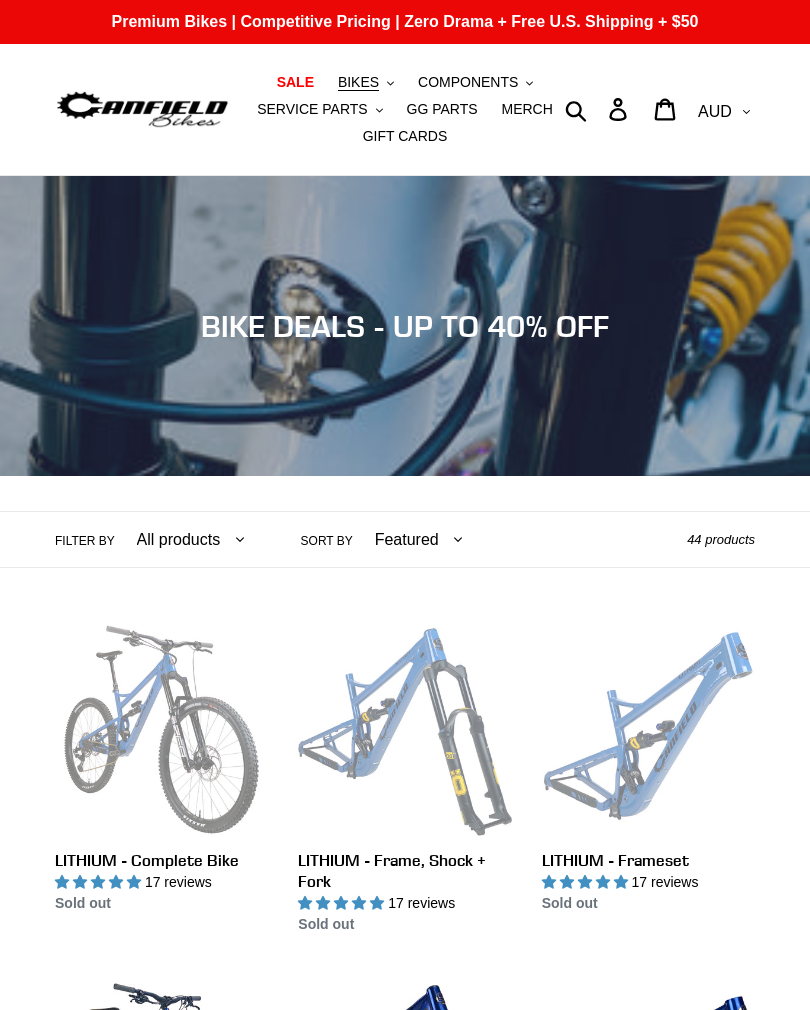 scroll, scrollTop: 0, scrollLeft: 0, axis: both 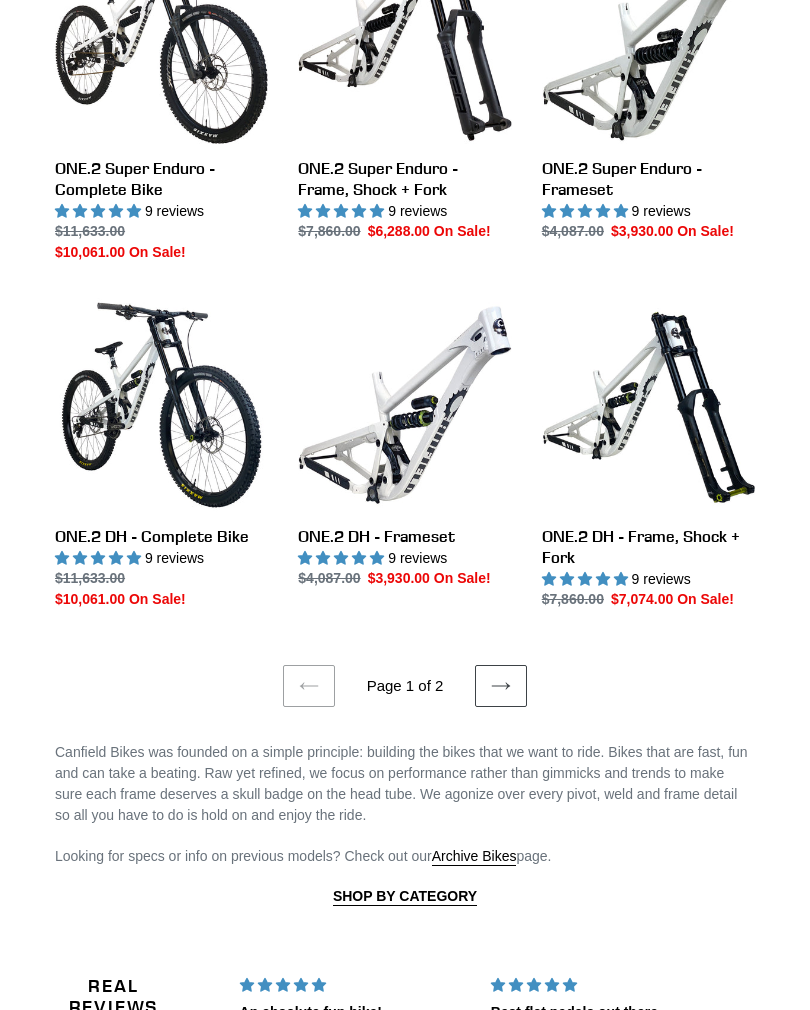 click on "Next page" at bounding box center (501, 686) 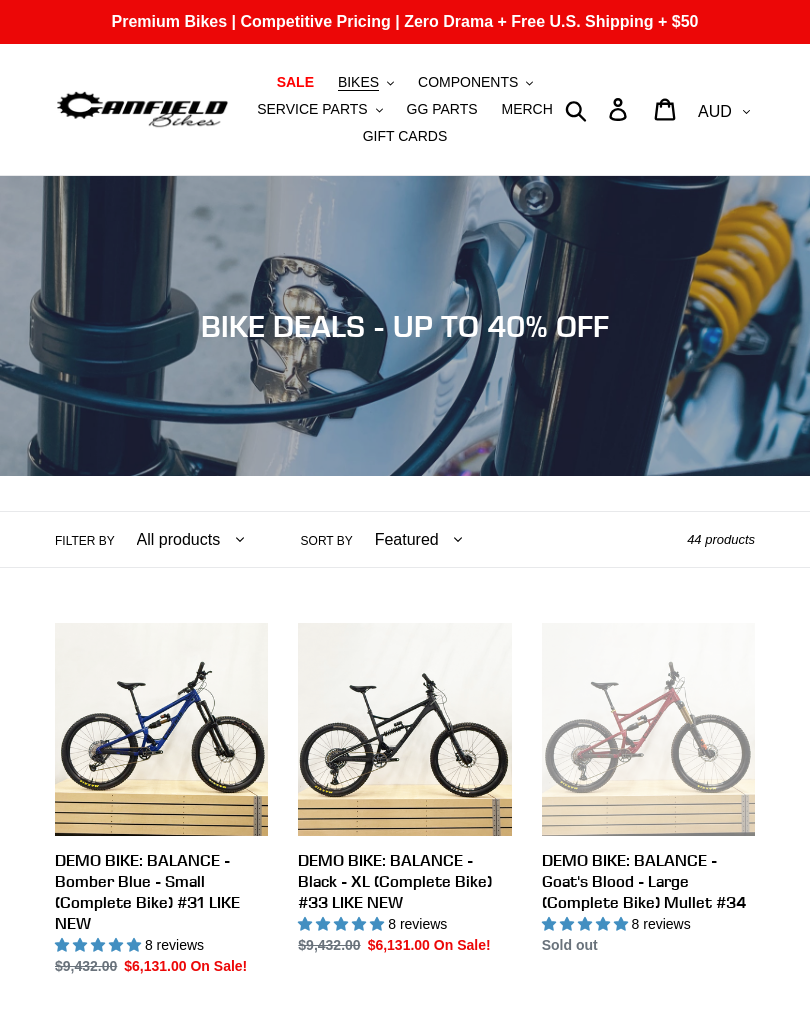 scroll, scrollTop: 0, scrollLeft: 0, axis: both 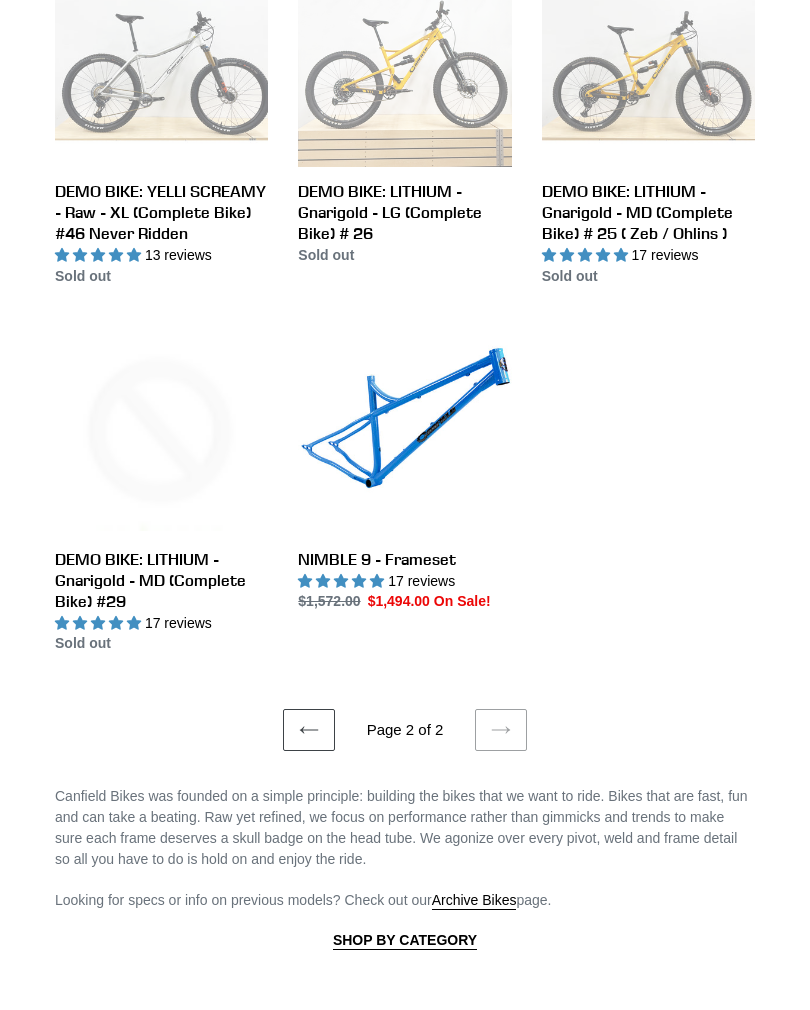 click on "NIMBLE 9 - Frameset" at bounding box center (404, 467) 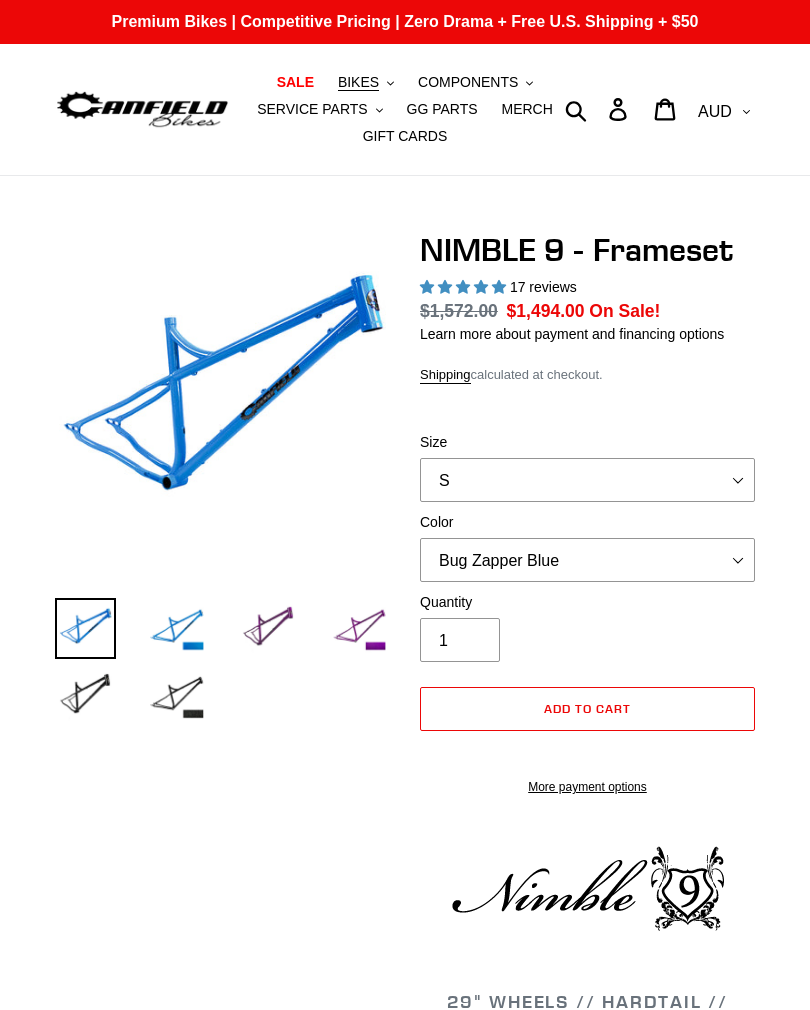 select on "highest-rating" 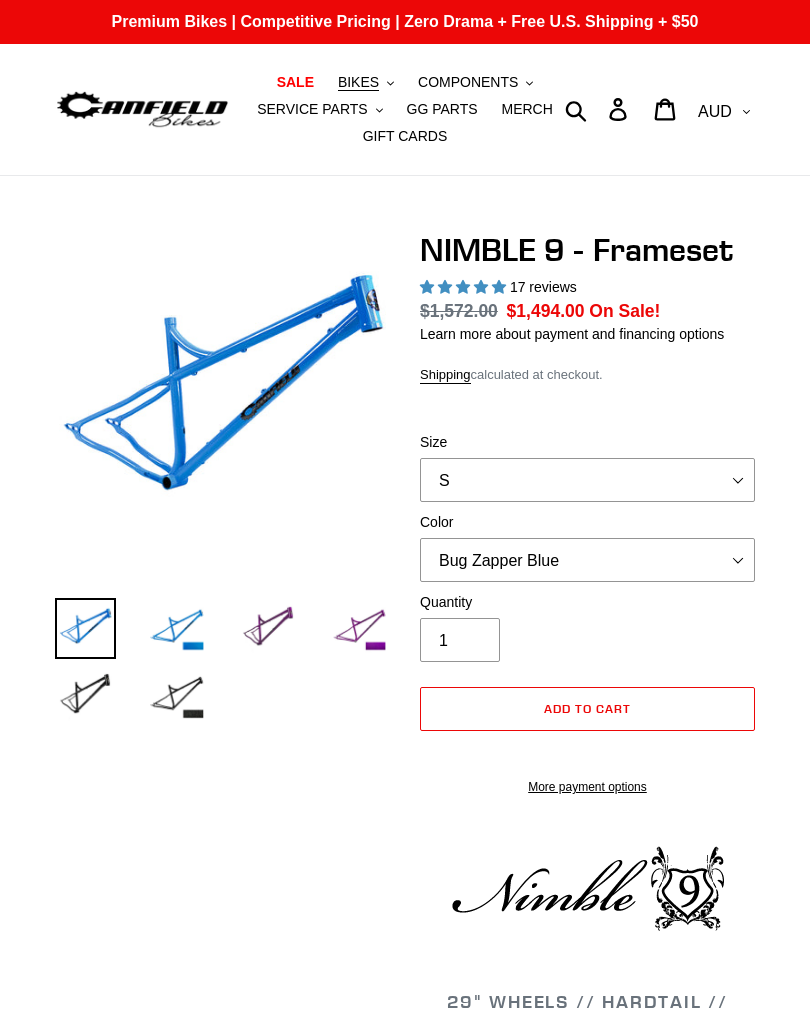 scroll, scrollTop: 0, scrollLeft: 0, axis: both 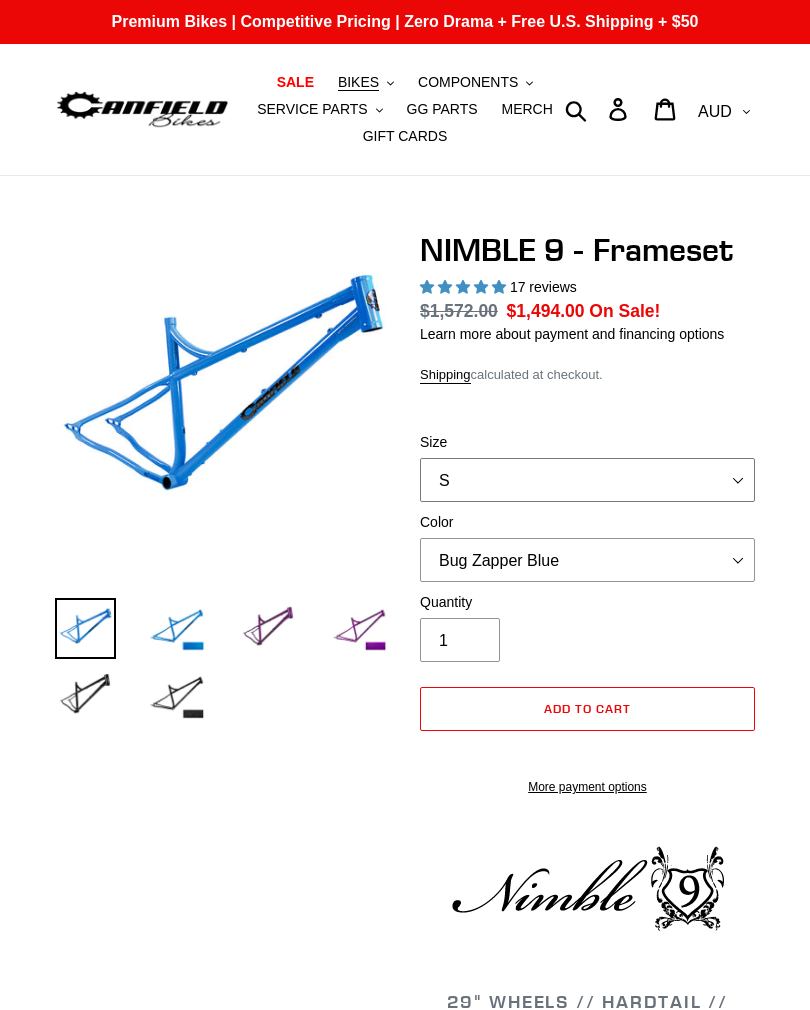 click on "S
M
L
XL" at bounding box center [587, 480] 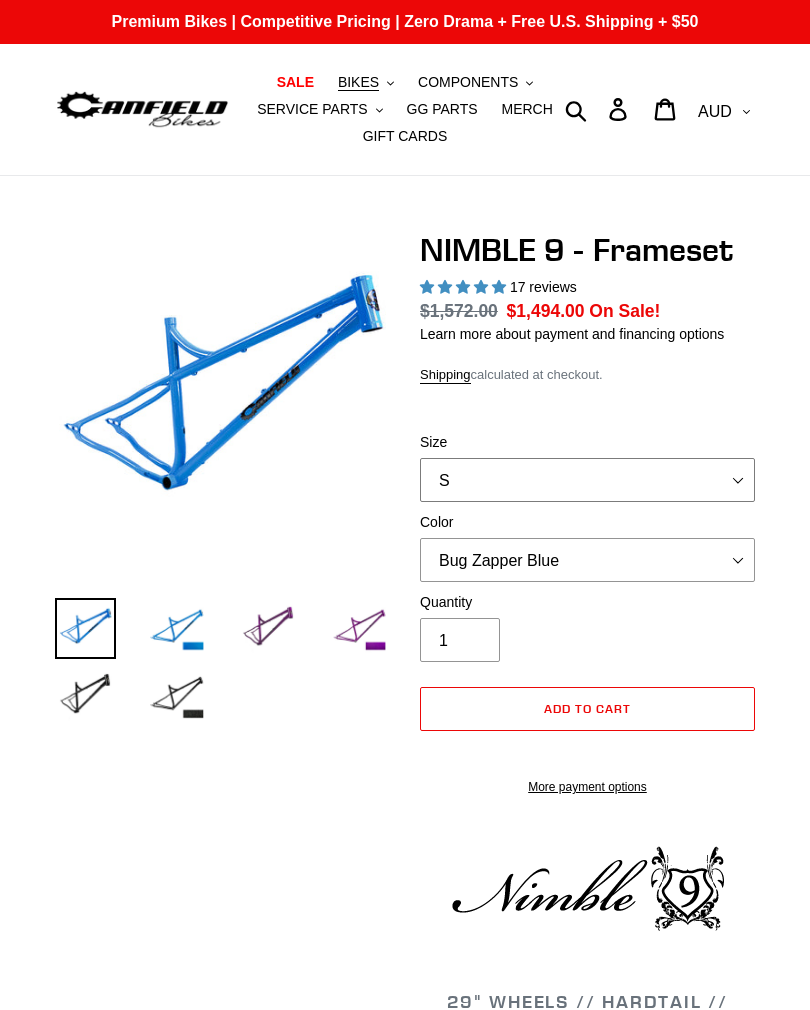 select on "L" 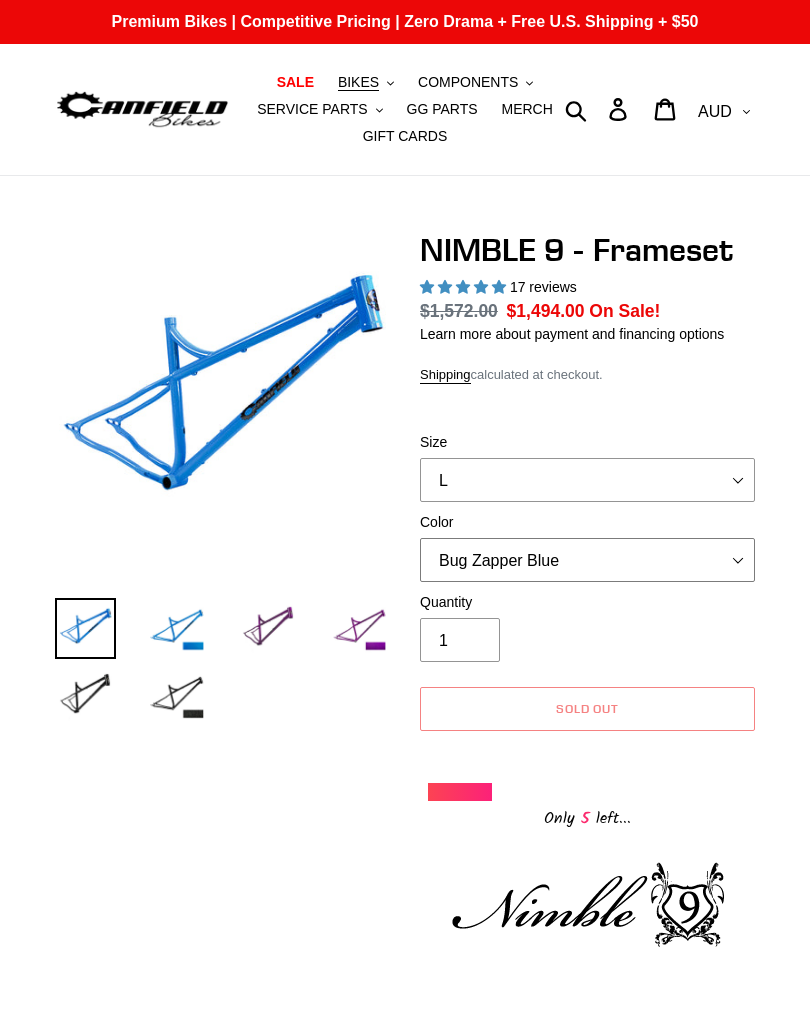 click on "Bug Zapper Blue
Purple Haze -Sold Out
Galaxy Black" at bounding box center (587, 560) 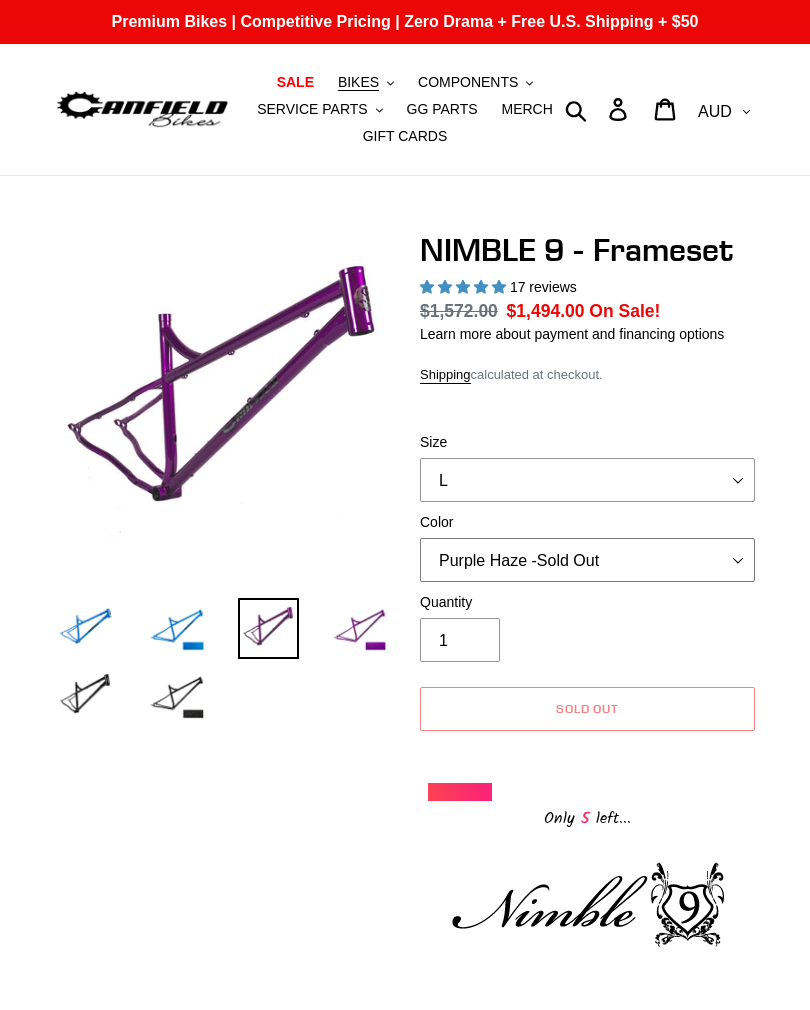 click on "Bug Zapper Blue
Purple Haze -Sold Out
Galaxy Black" at bounding box center [587, 560] 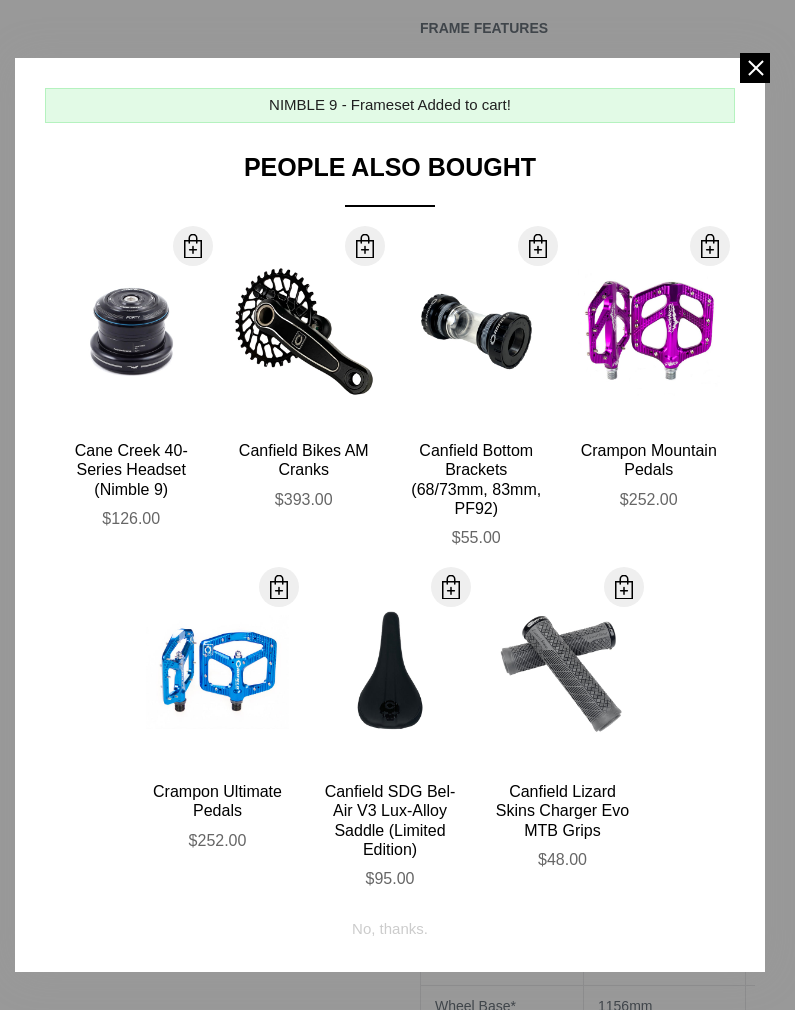 scroll, scrollTop: 1233, scrollLeft: 0, axis: vertical 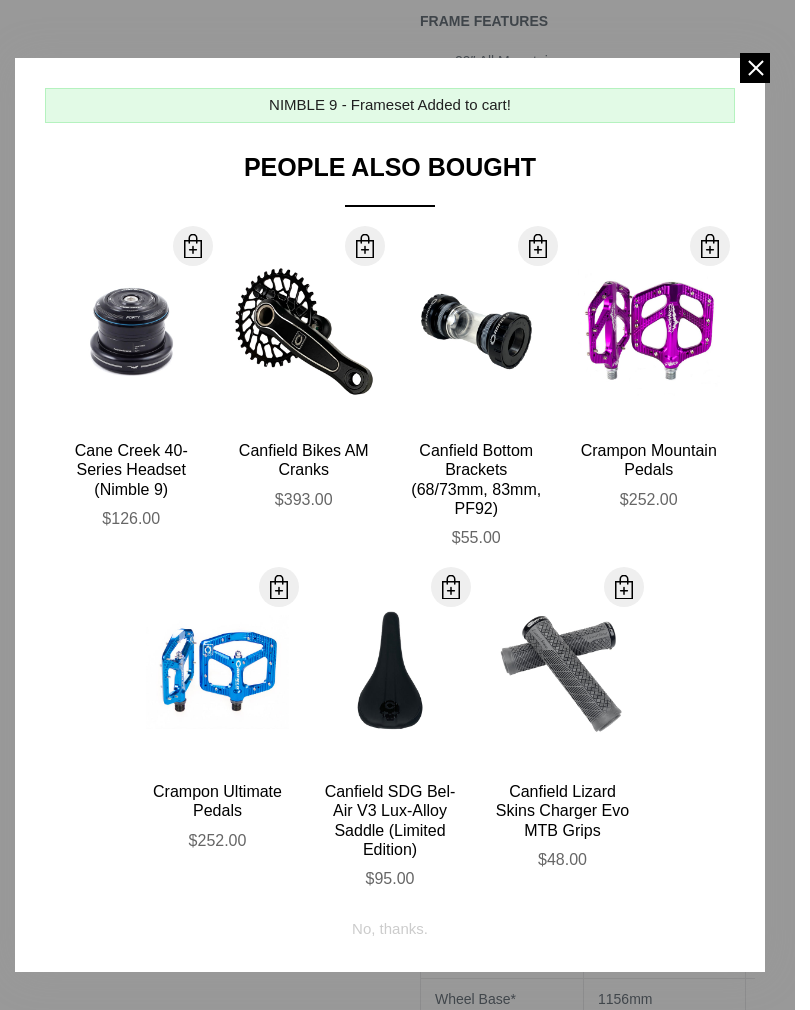 click at bounding box center [755, 68] 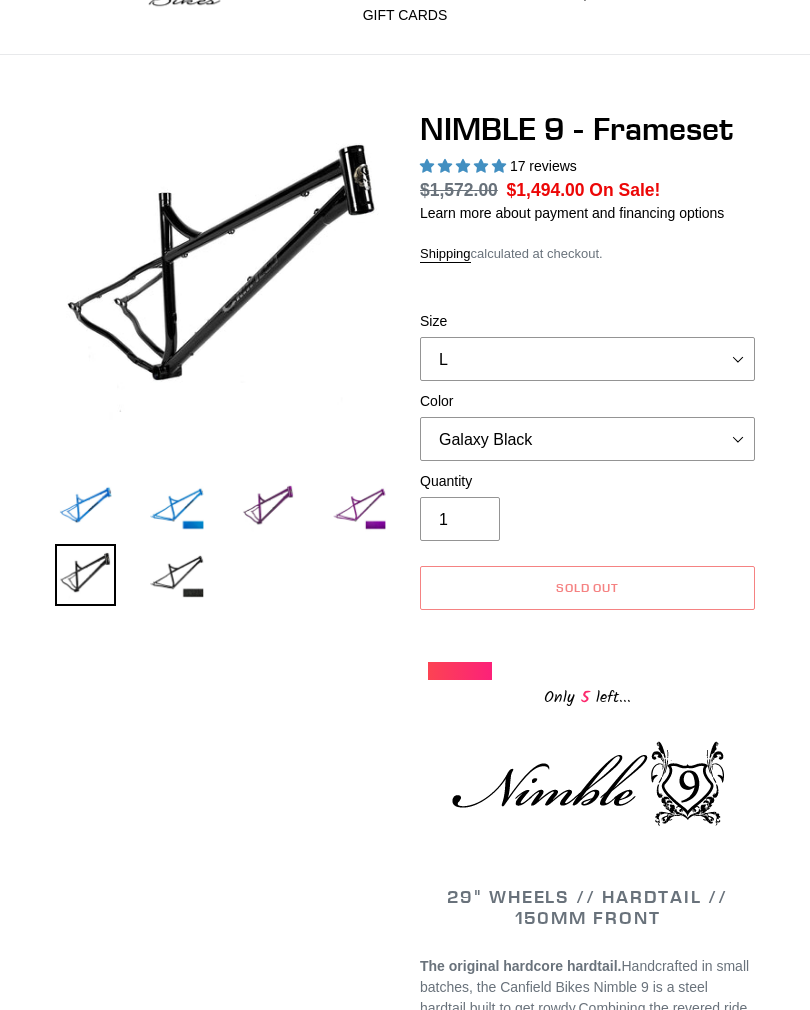 scroll, scrollTop: 0, scrollLeft: 0, axis: both 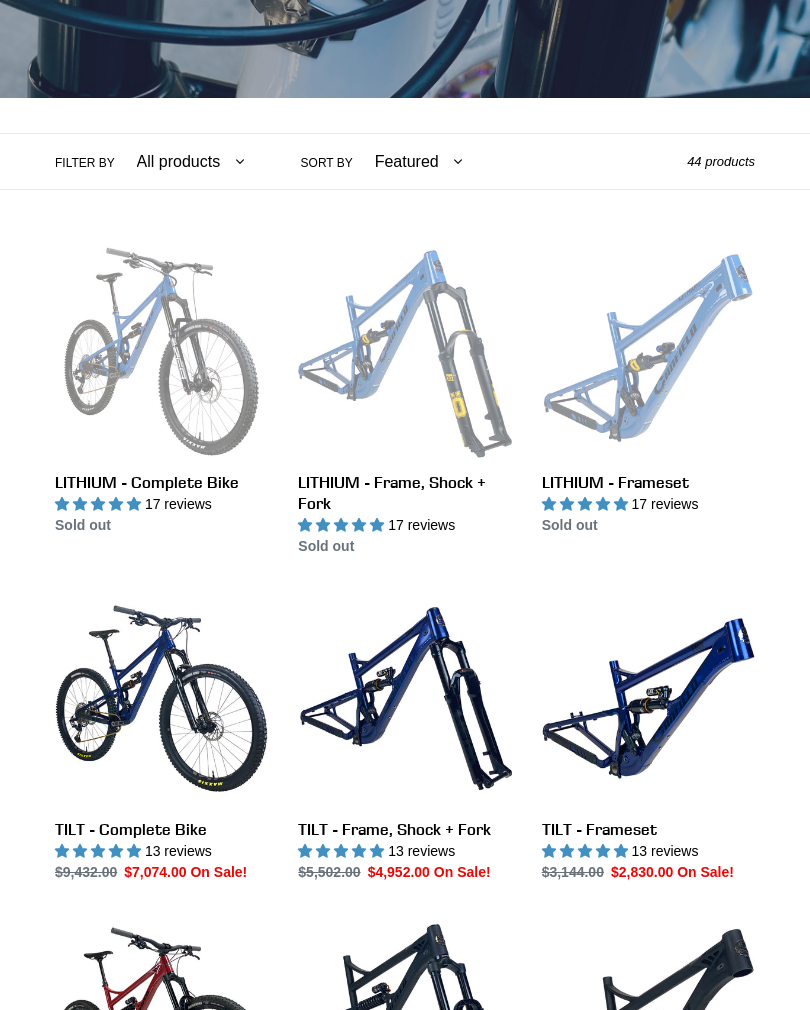 click on "LITHIUM - Complete Bike" at bounding box center (161, 390) 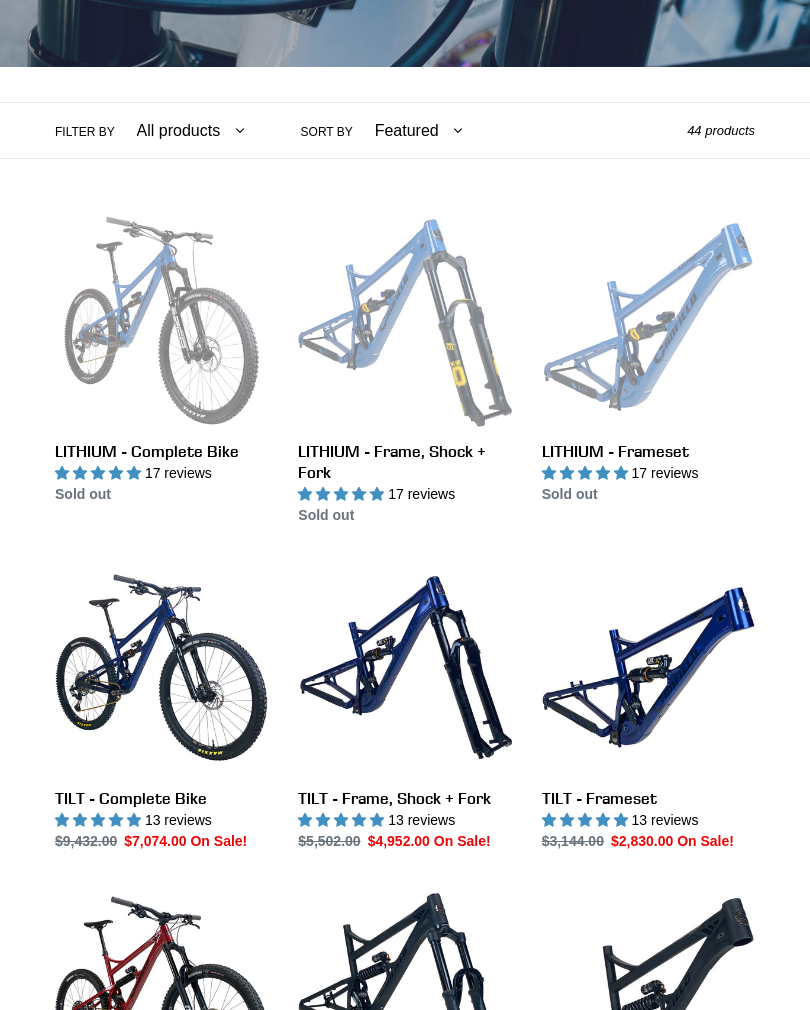 click on "TILT - Complete Bike" at bounding box center [161, 706] 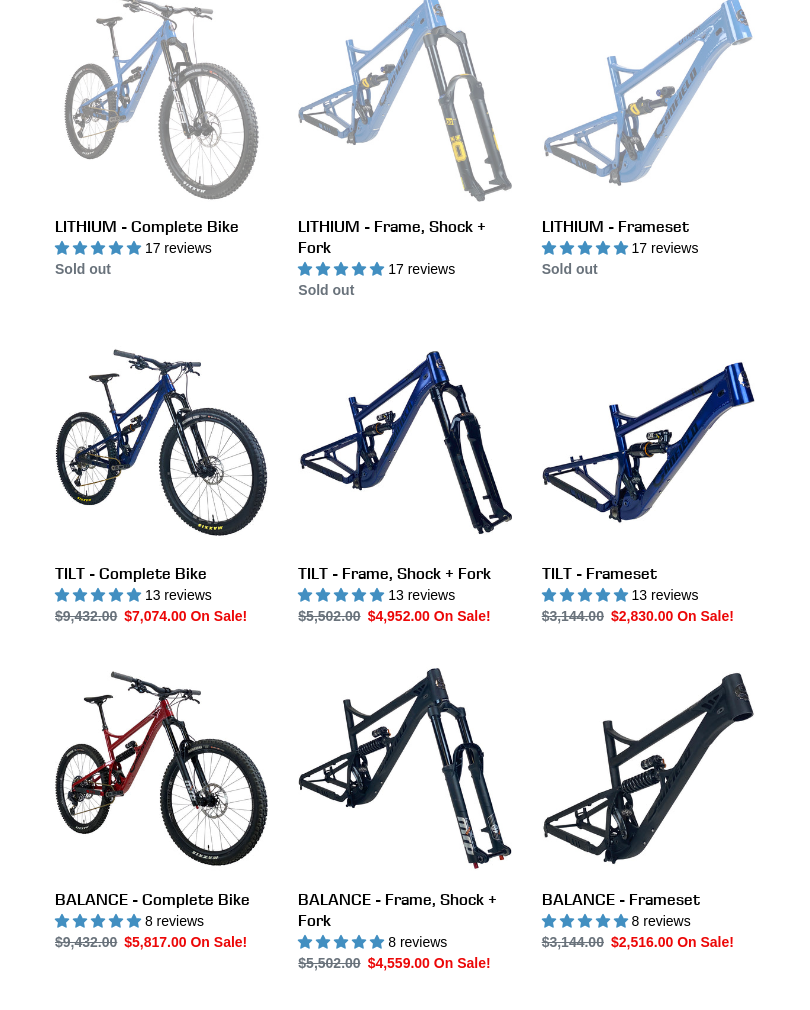 scroll, scrollTop: 633, scrollLeft: 0, axis: vertical 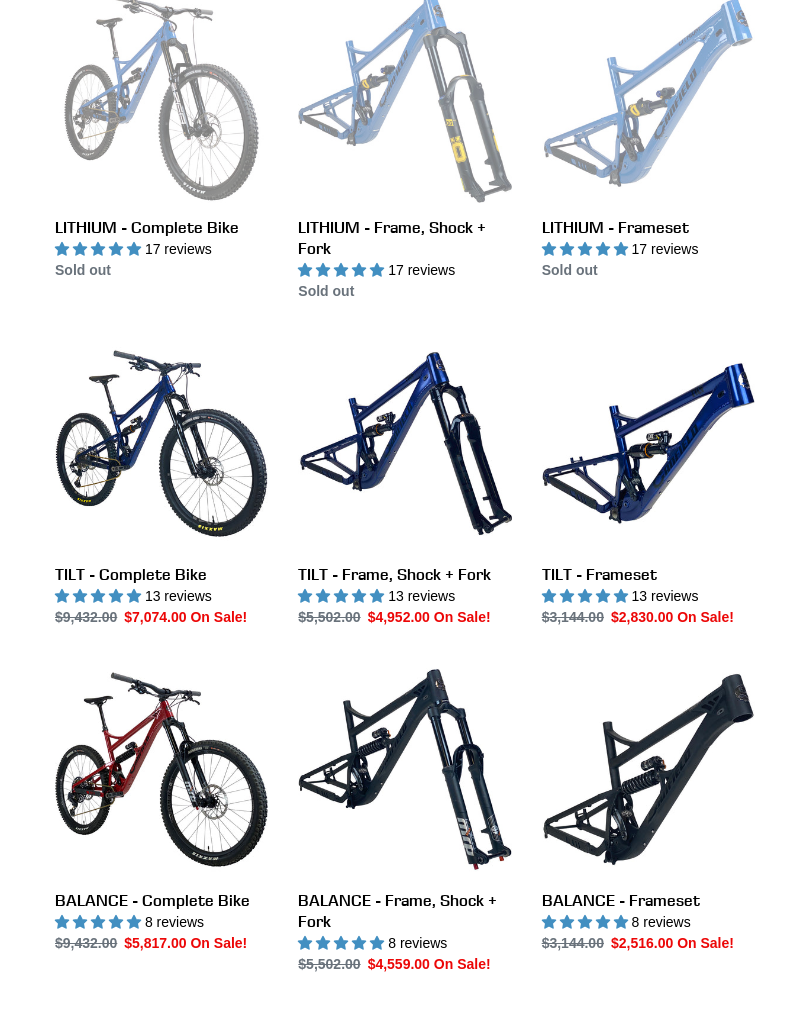 click on "BALANCE - Complete Bike" at bounding box center (161, 808) 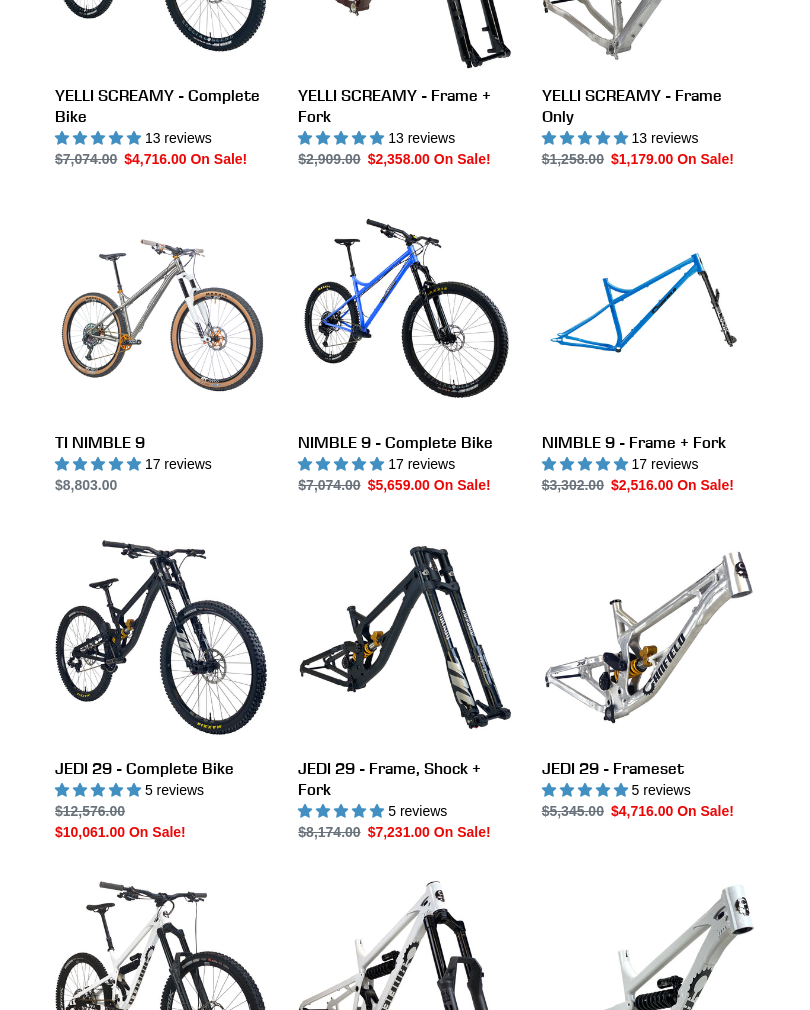 scroll, scrollTop: 1785, scrollLeft: 0, axis: vertical 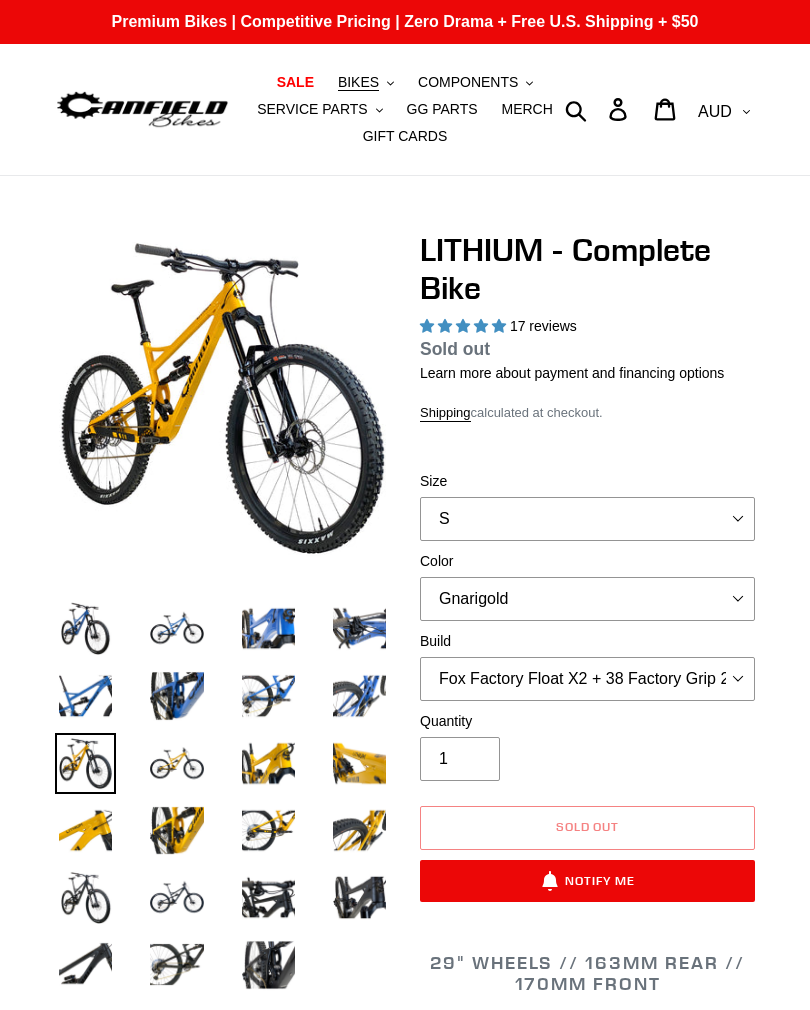 select on "highest-rating" 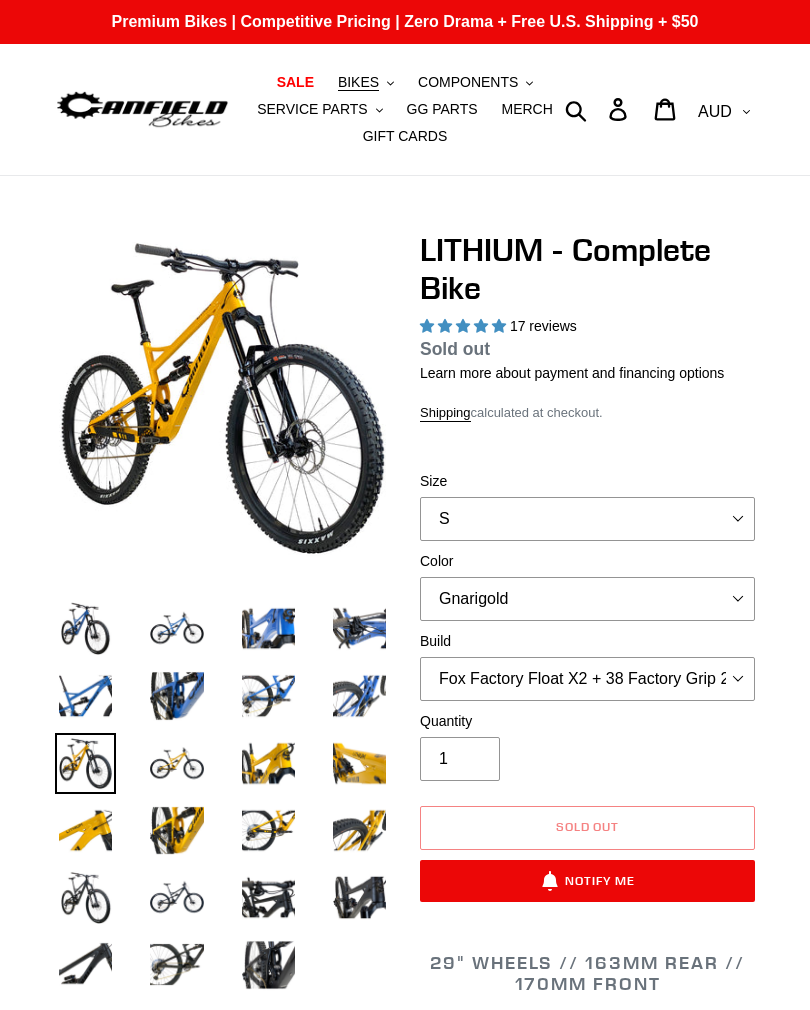 scroll, scrollTop: 0, scrollLeft: 0, axis: both 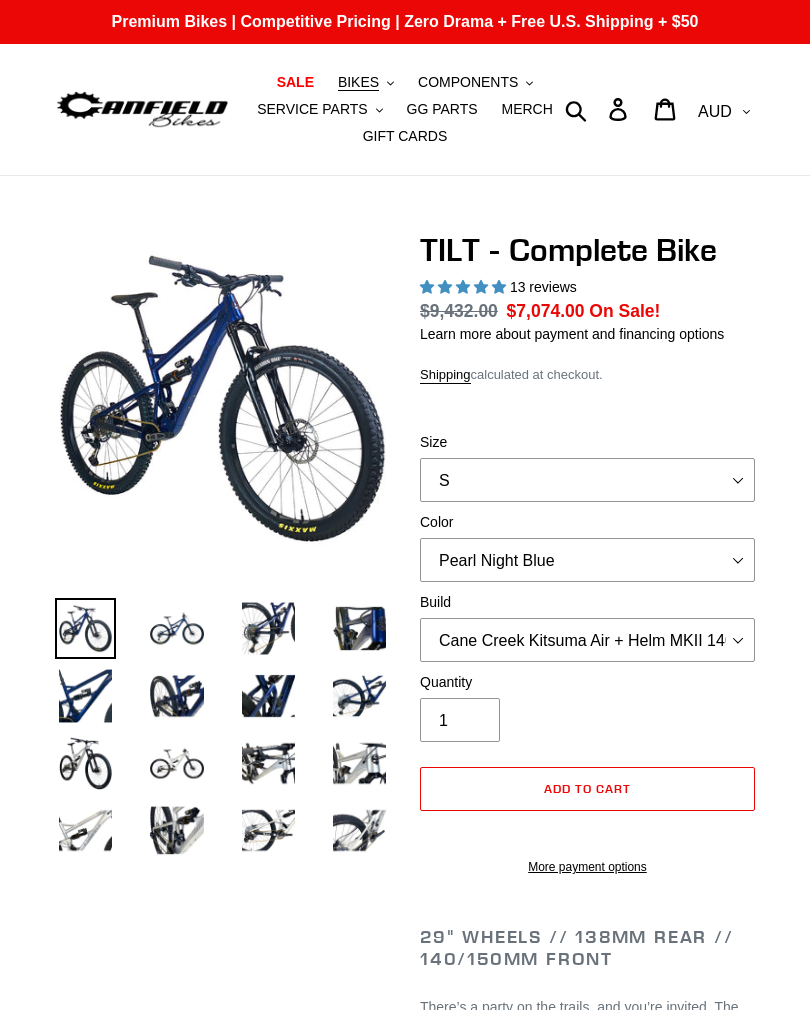 select on "highest-rating" 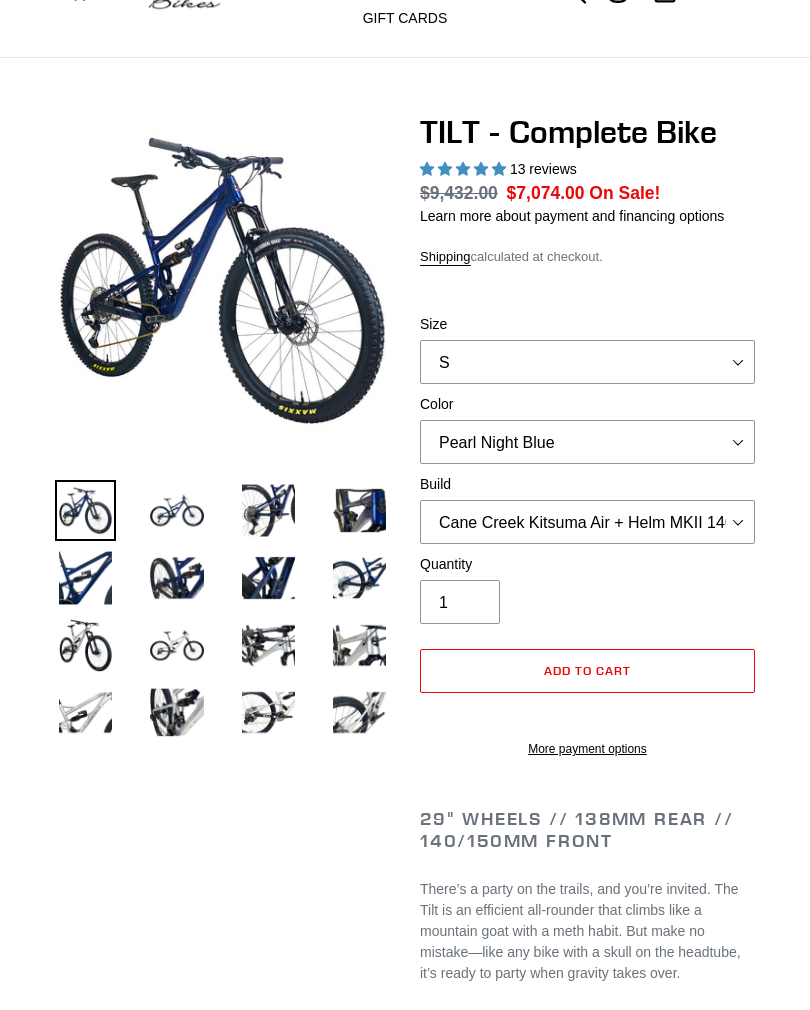 scroll, scrollTop: 0, scrollLeft: 0, axis: both 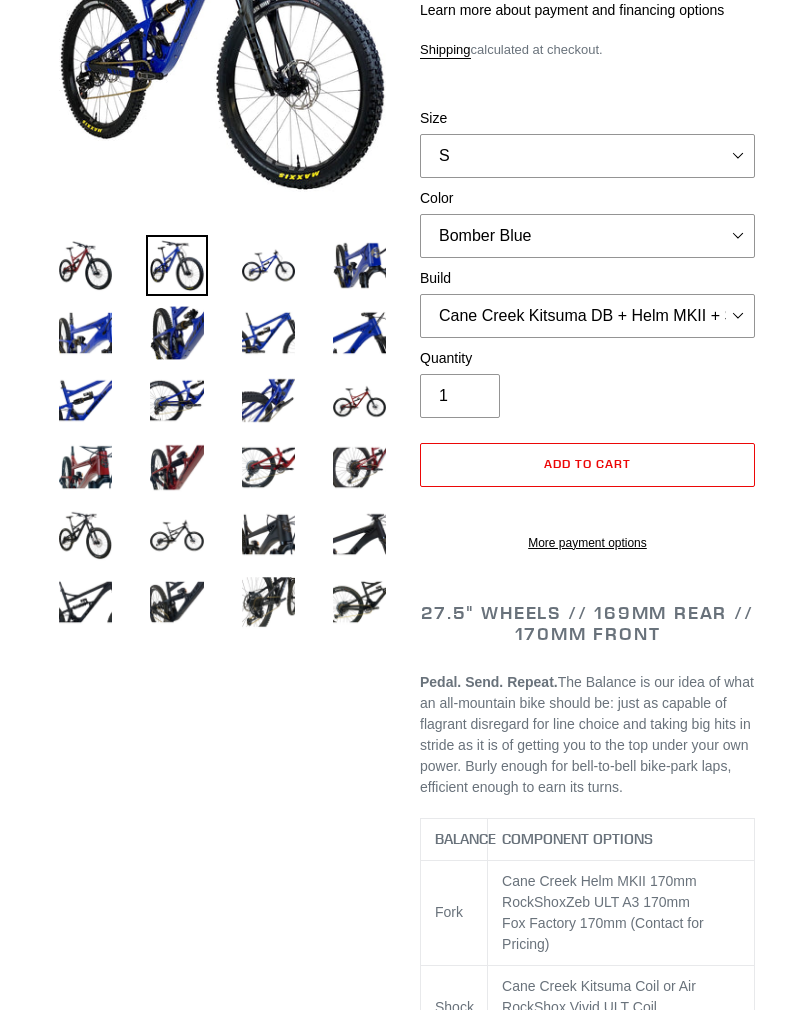 select on "highest-rating" 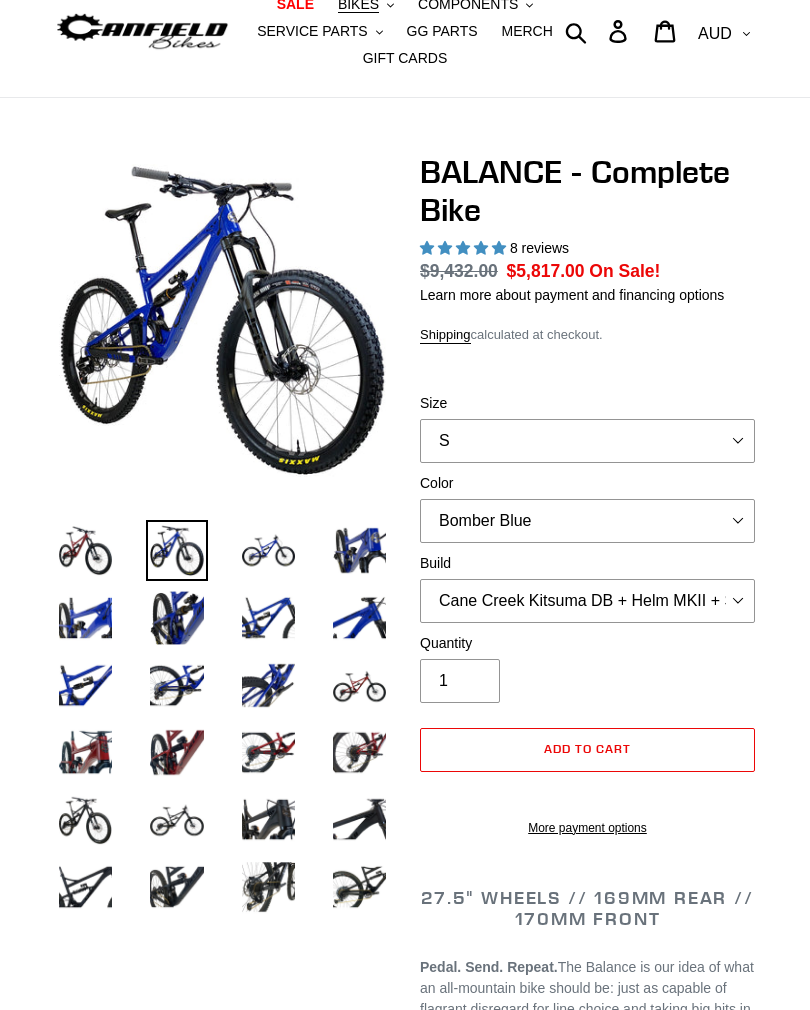 scroll, scrollTop: 0, scrollLeft: 0, axis: both 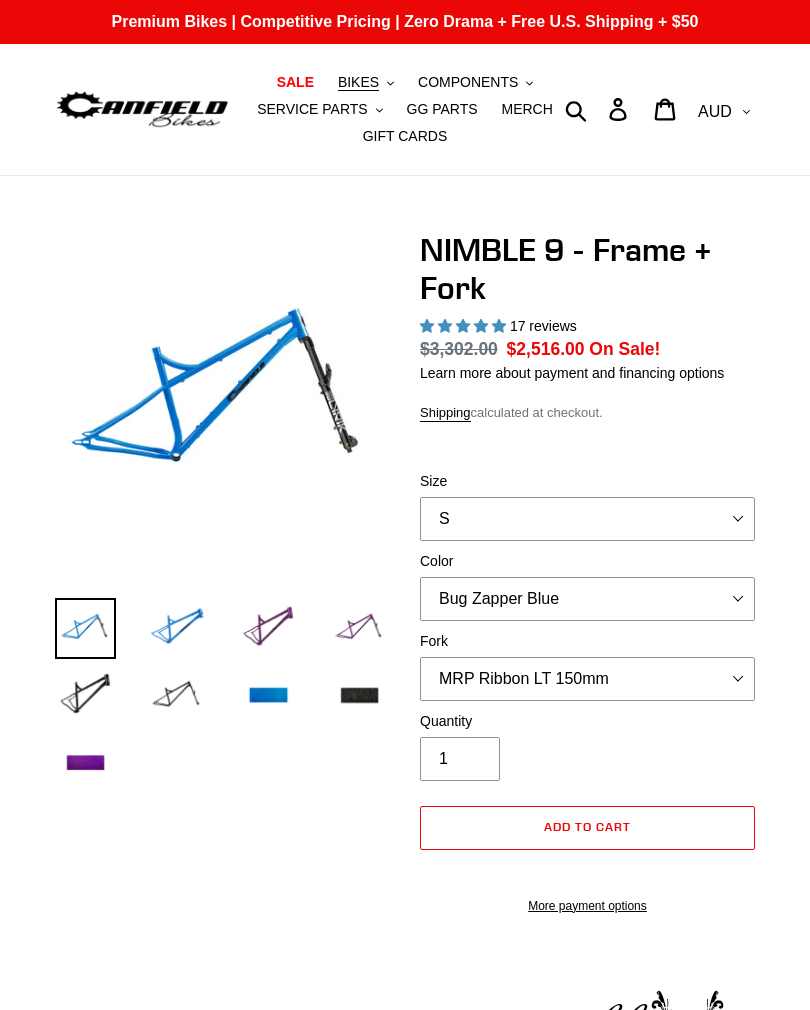 select on "highest-rating" 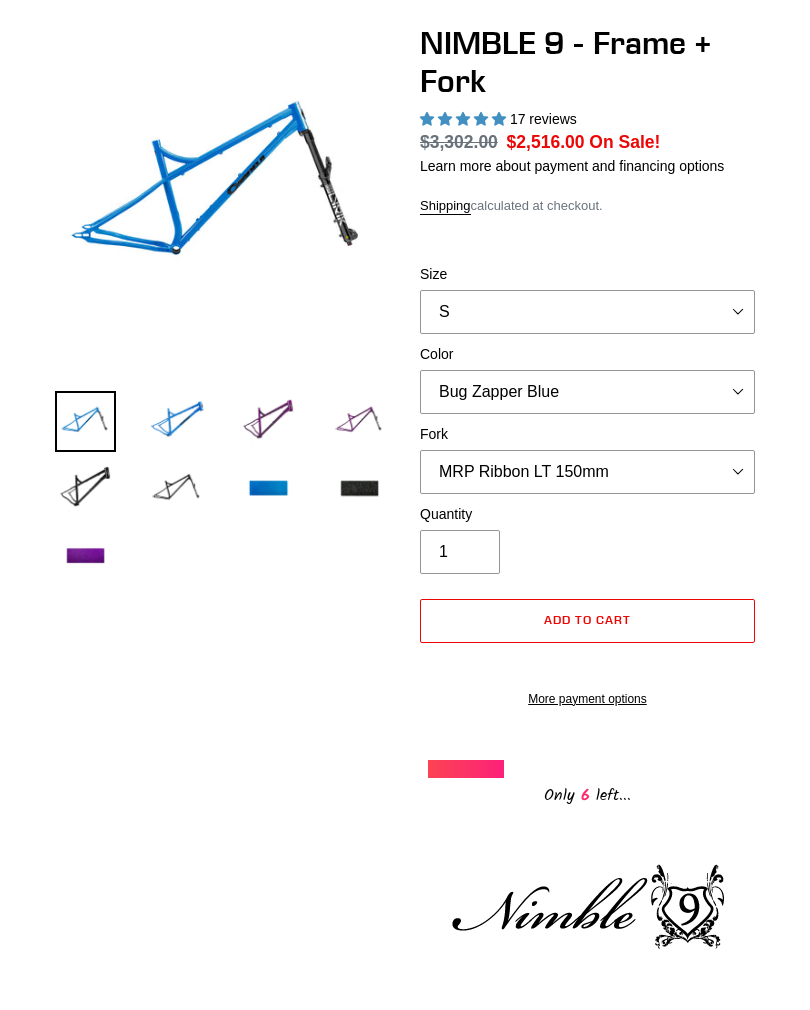 scroll, scrollTop: 0, scrollLeft: 0, axis: both 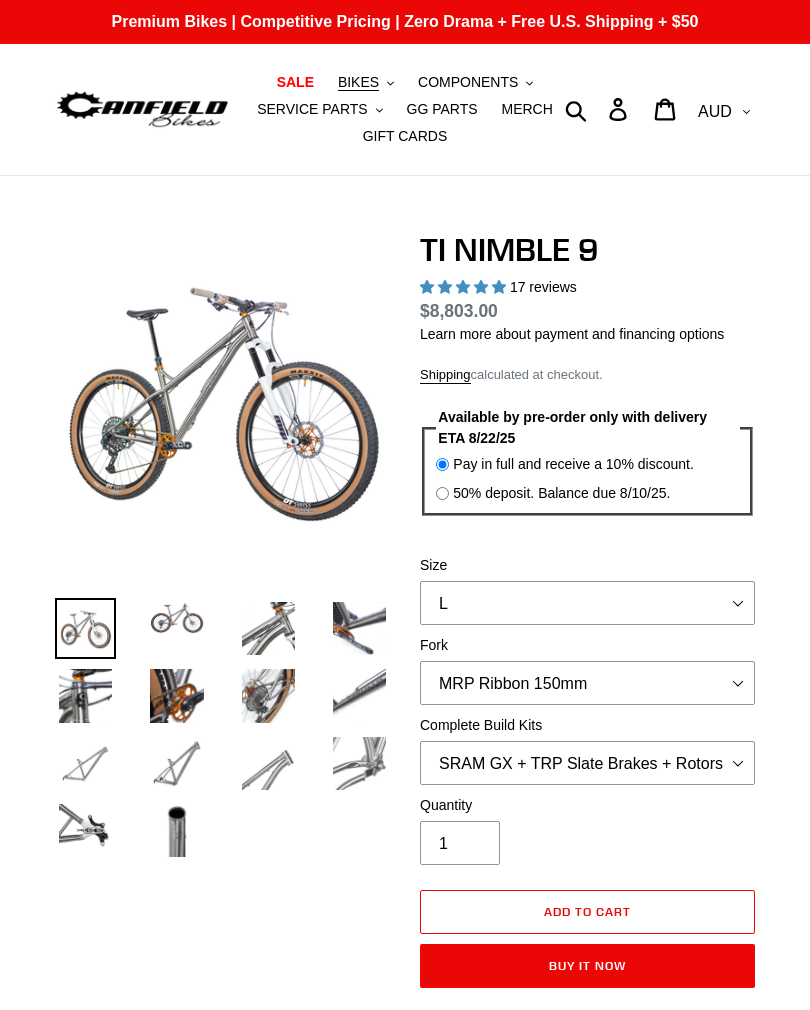 select on "highest-rating" 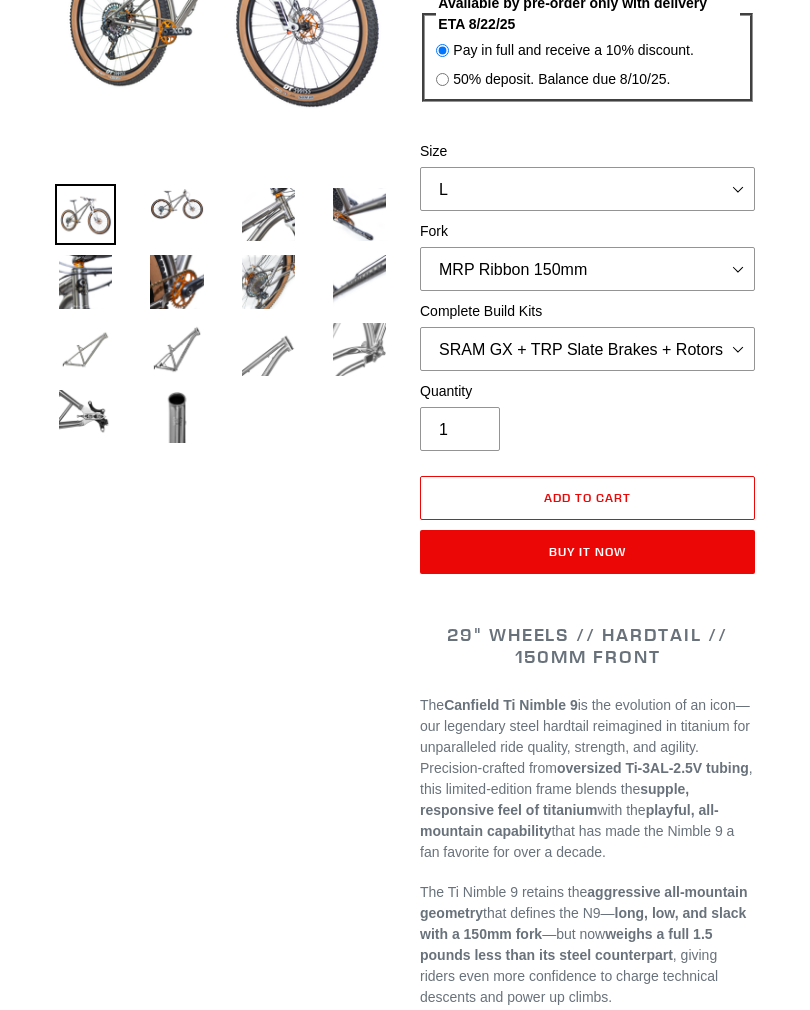 scroll, scrollTop: 0, scrollLeft: 0, axis: both 